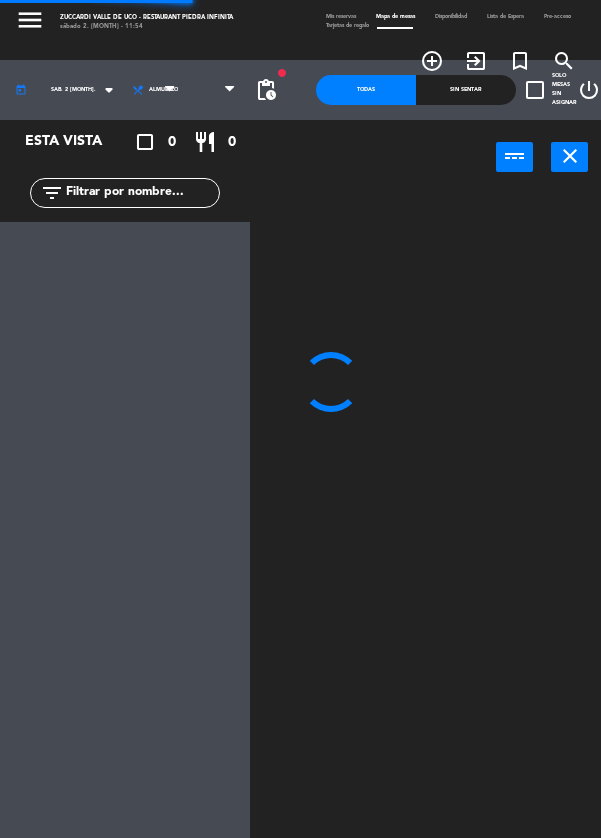 scroll, scrollTop: 0, scrollLeft: 0, axis: both 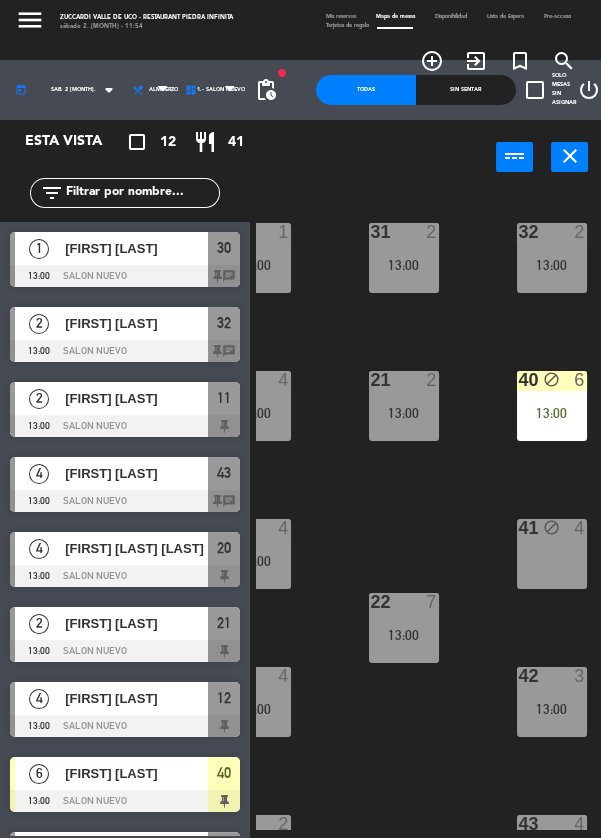 click on "13:00" at bounding box center [552, 413] 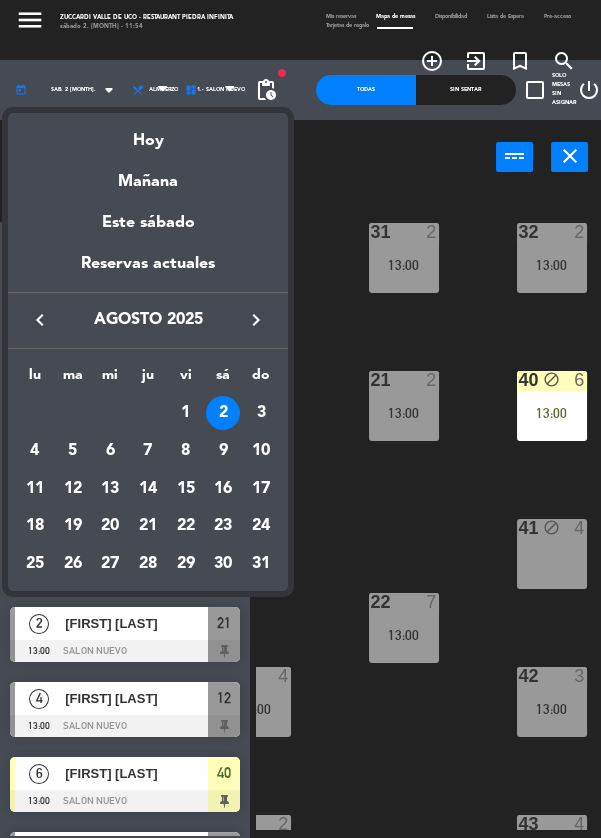 click on "Mañana" at bounding box center [148, 174] 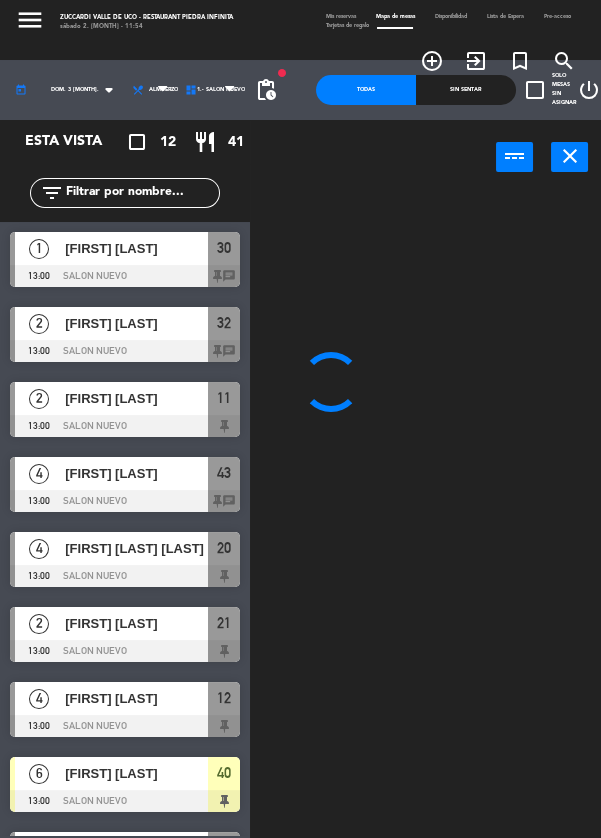 scroll, scrollTop: 0, scrollLeft: 0, axis: both 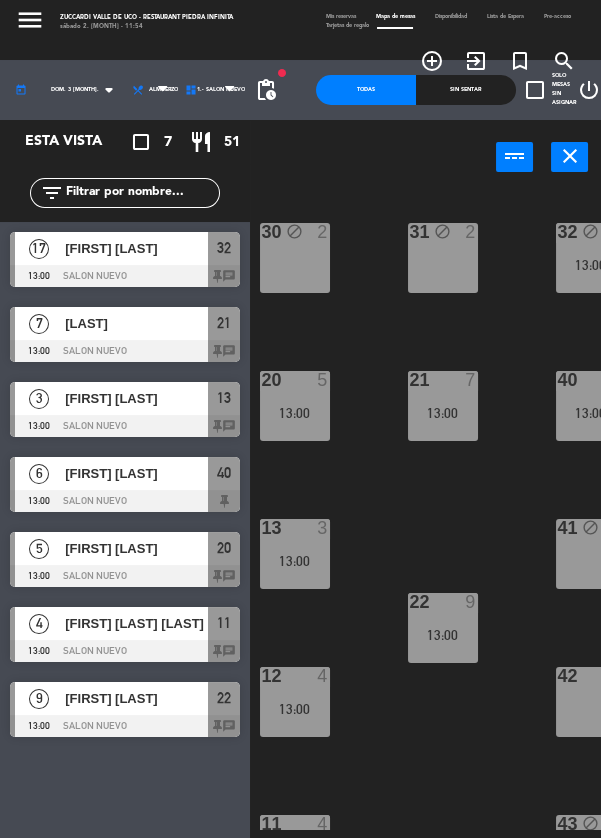 click on "13:00" at bounding box center (443, 413) 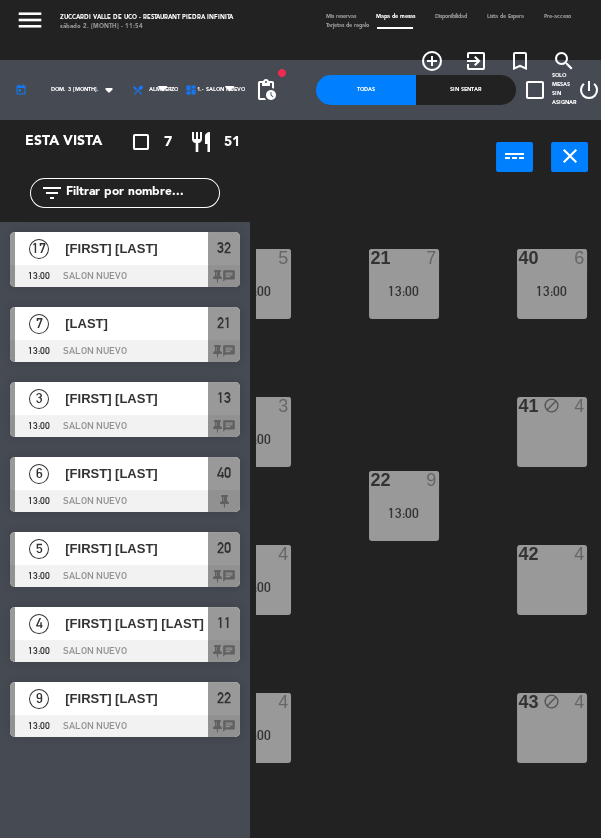 scroll, scrollTop: 124, scrollLeft: 39, axis: both 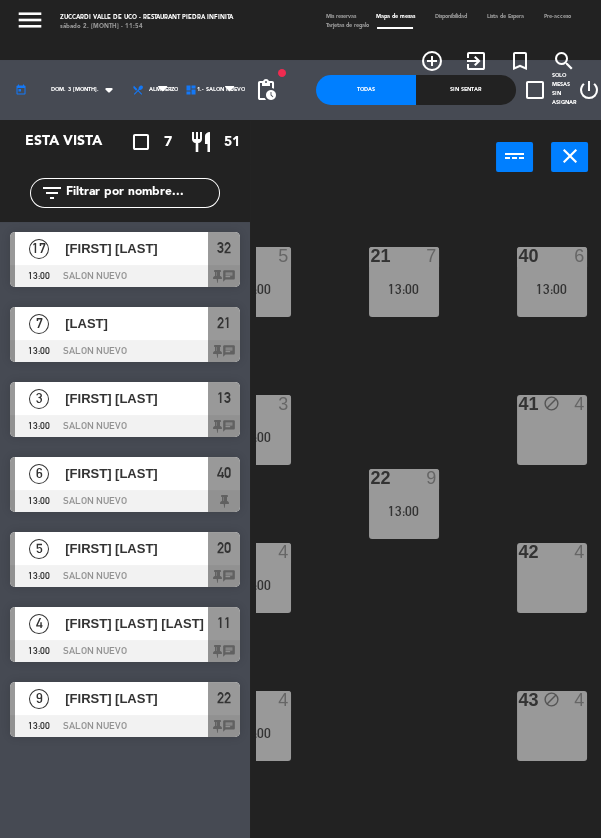 click on "13:00" at bounding box center (552, 289) 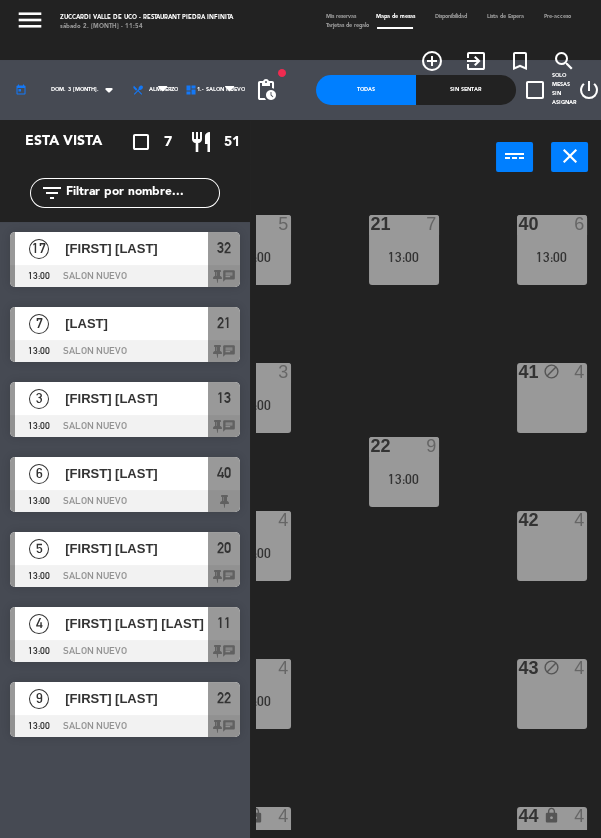 scroll, scrollTop: 159, scrollLeft: 39, axis: both 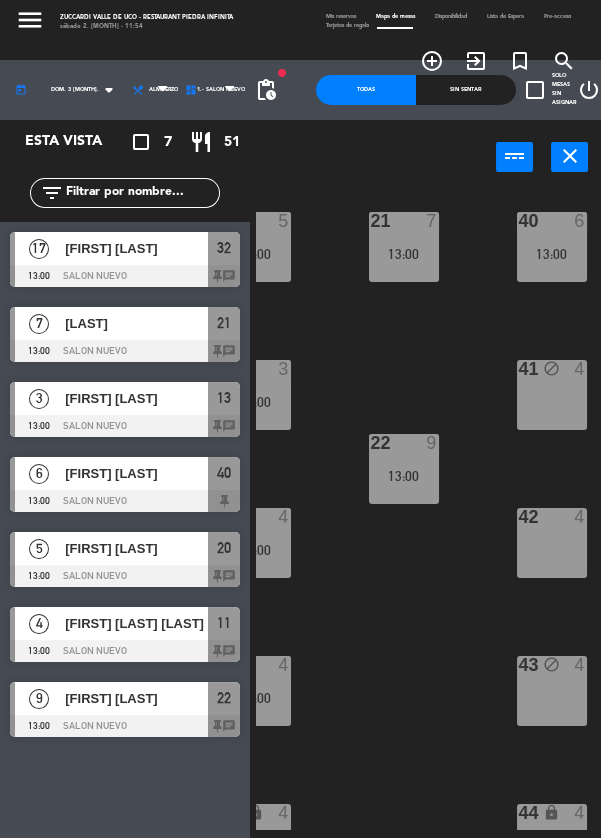 click on "13:00" at bounding box center [404, 476] 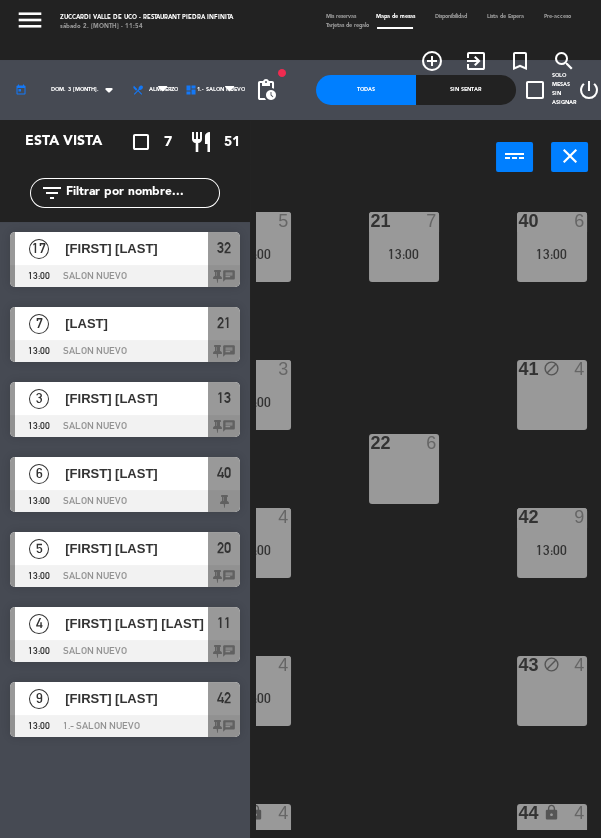 click on "22  6" at bounding box center [404, 469] 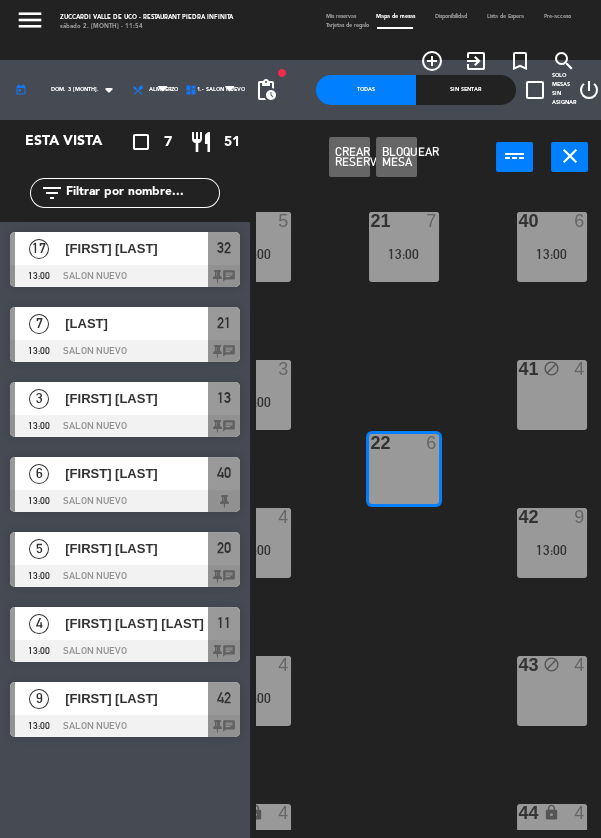 click on "Bloquear Mesa" at bounding box center (396, 157) 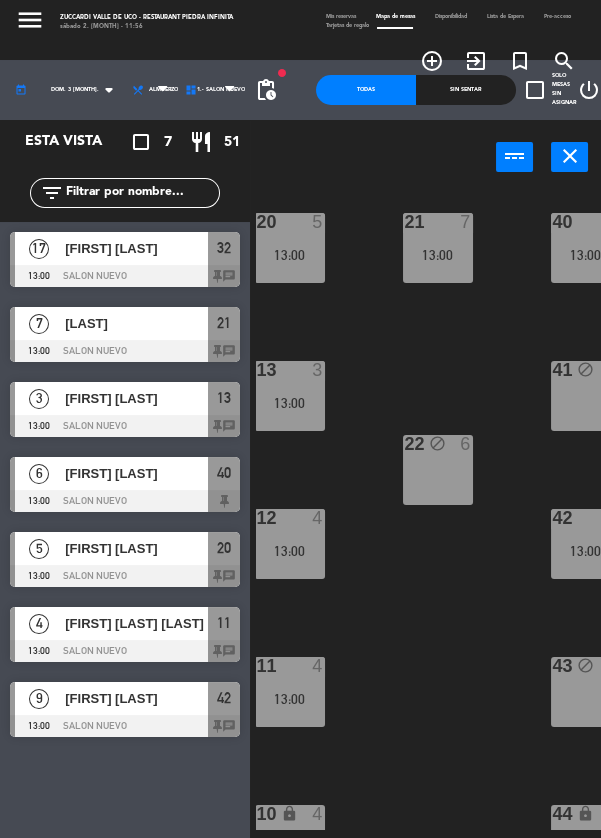 scroll, scrollTop: 163, scrollLeft: 5, axis: both 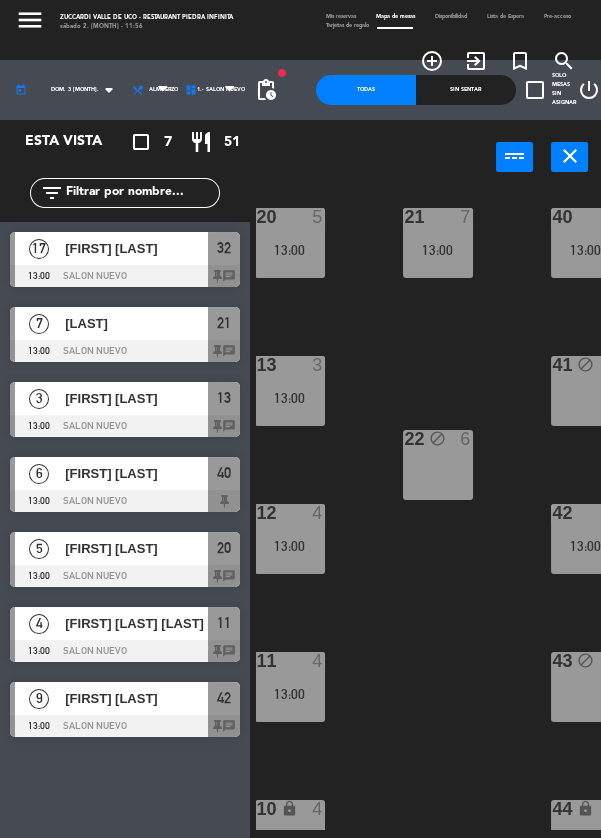 click on "13:00" at bounding box center (290, 694) 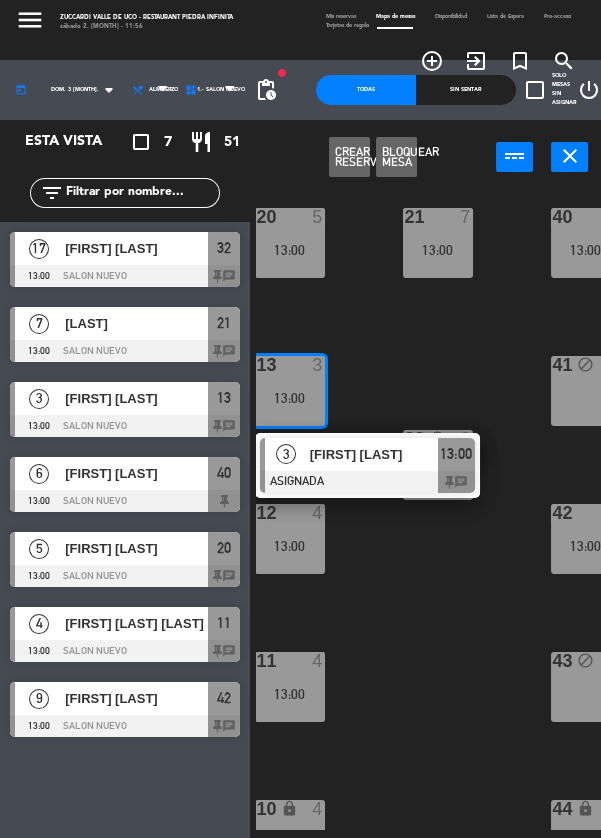 click on "JOAO BOSCO" at bounding box center [374, 454] 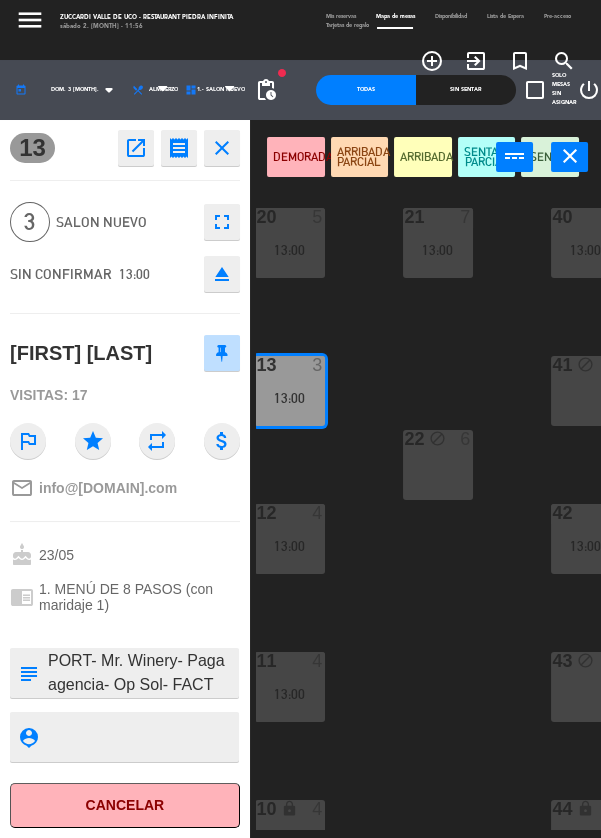 click on "30 block  2  31 block  2  32 block  17   13:00  20  5   13:00  21  7   13:00  40  6   13:00  13  3   13:00  41 block  4  22 block  6  12  4   13:00  42  9   13:00  11  4   13:00  43 block  4  10 lock  4  44 lock  4" 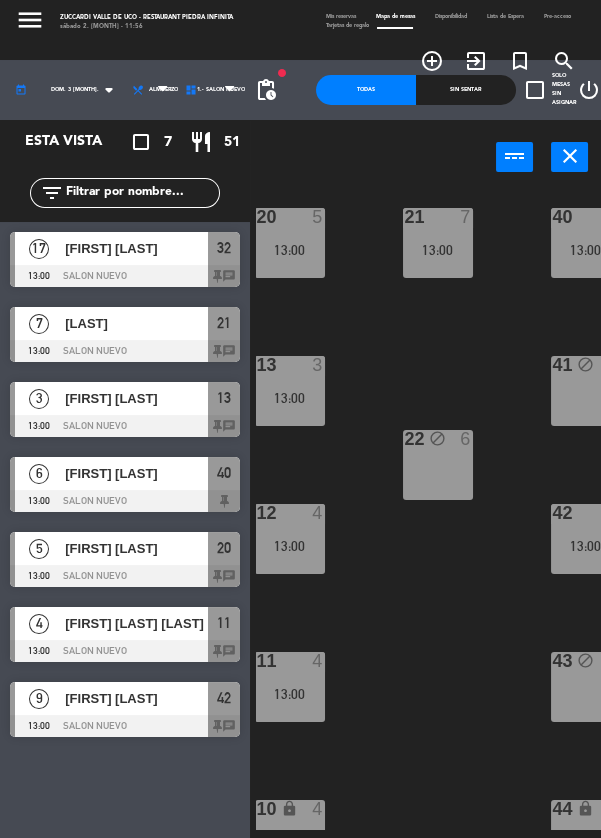 click on "13:00" at bounding box center [290, 398] 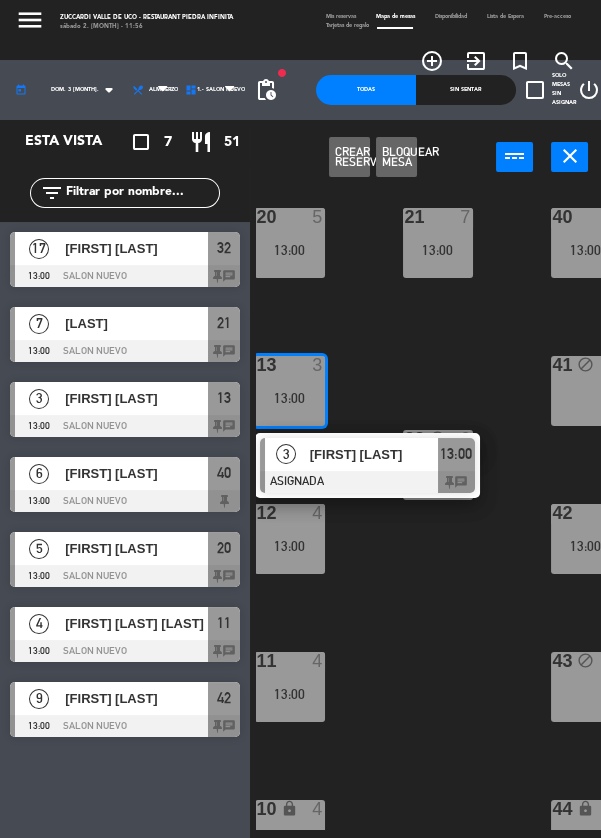 click on "13:00" at bounding box center [290, 694] 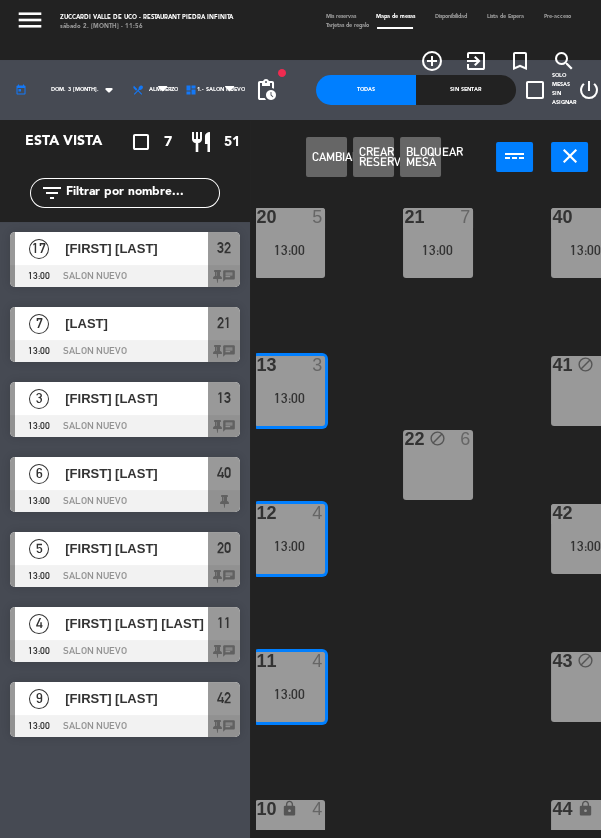 click on "Cambiar" at bounding box center (326, 157) 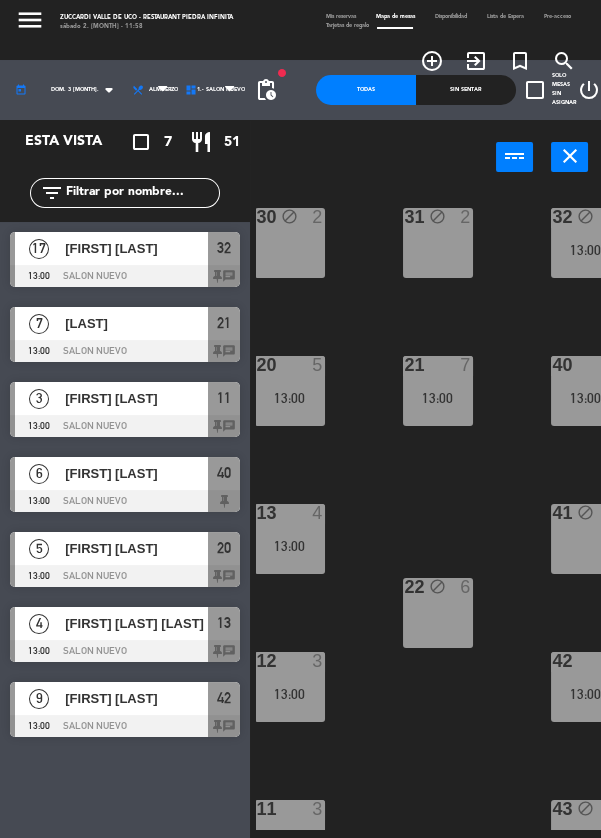scroll, scrollTop: 15, scrollLeft: 0, axis: vertical 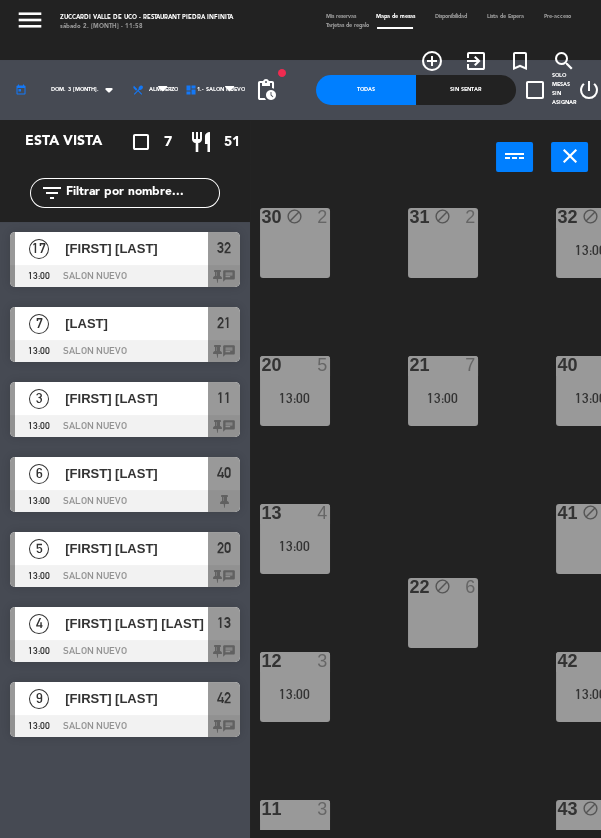 click on "dom. 3 ago." 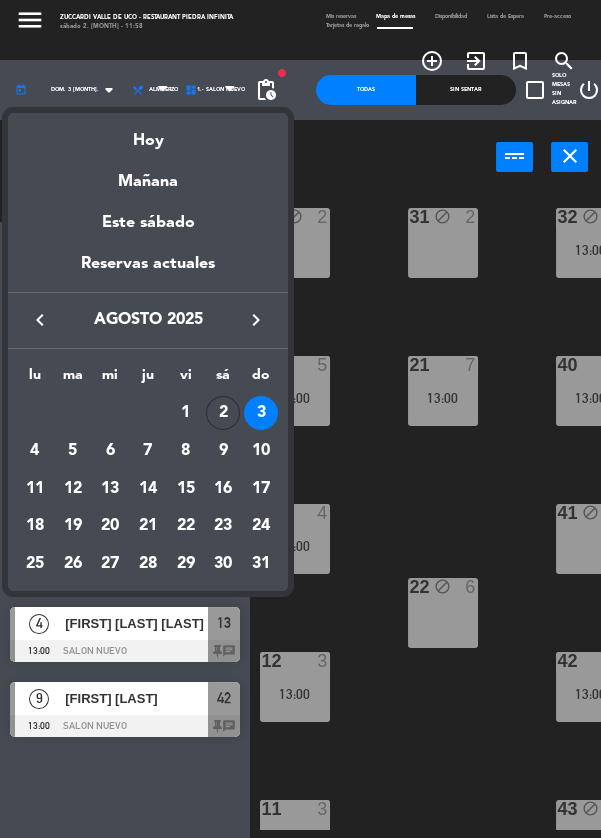 click on "Hoy" at bounding box center [148, 133] 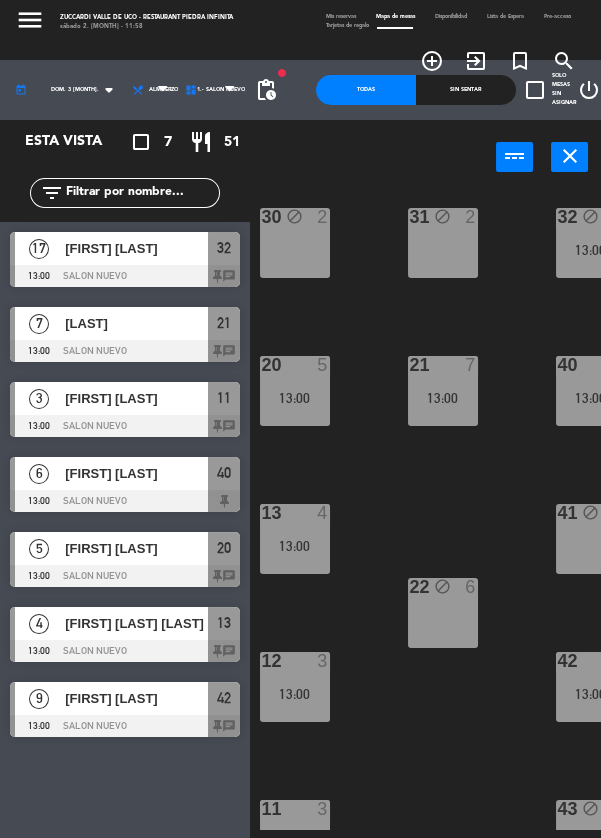 type on "sáb. [DAY] [MONTH]." 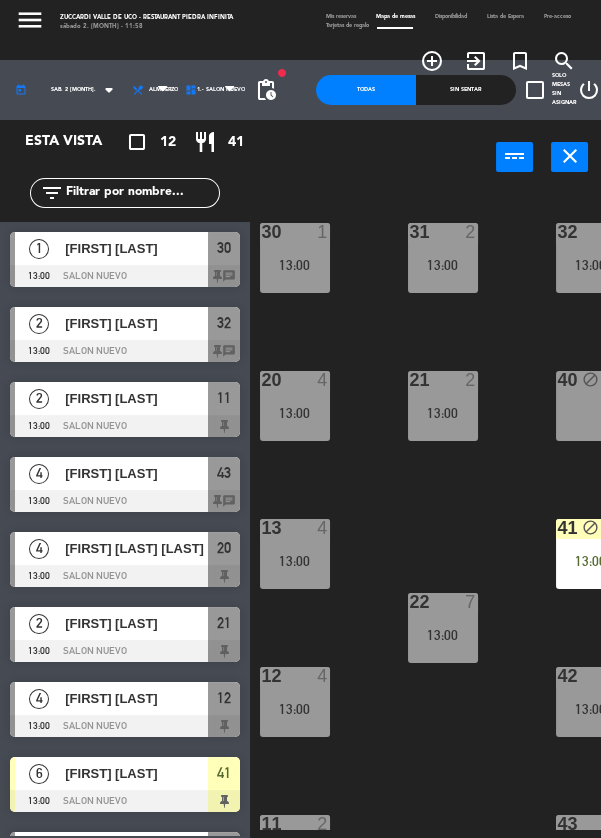 scroll, scrollTop: 0, scrollLeft: 39, axis: horizontal 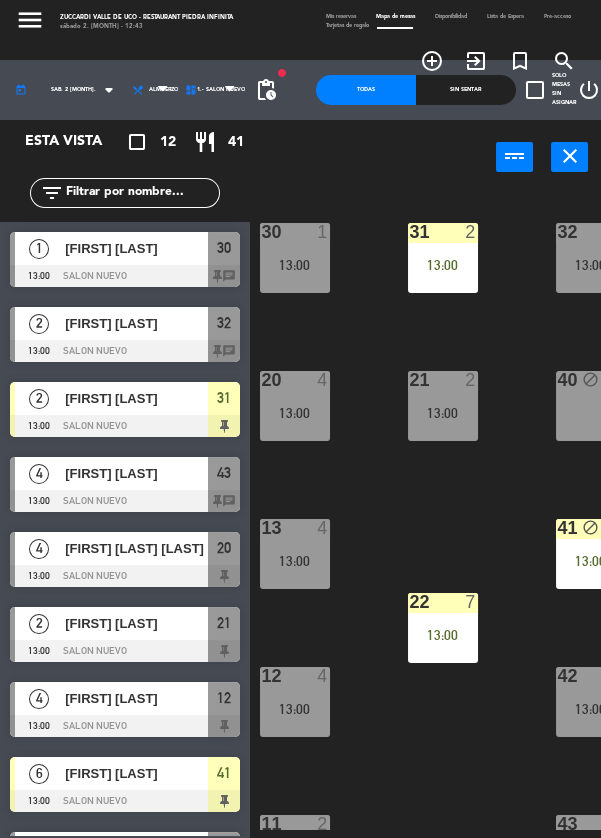 click on "13  4   13:00" at bounding box center [295, 554] 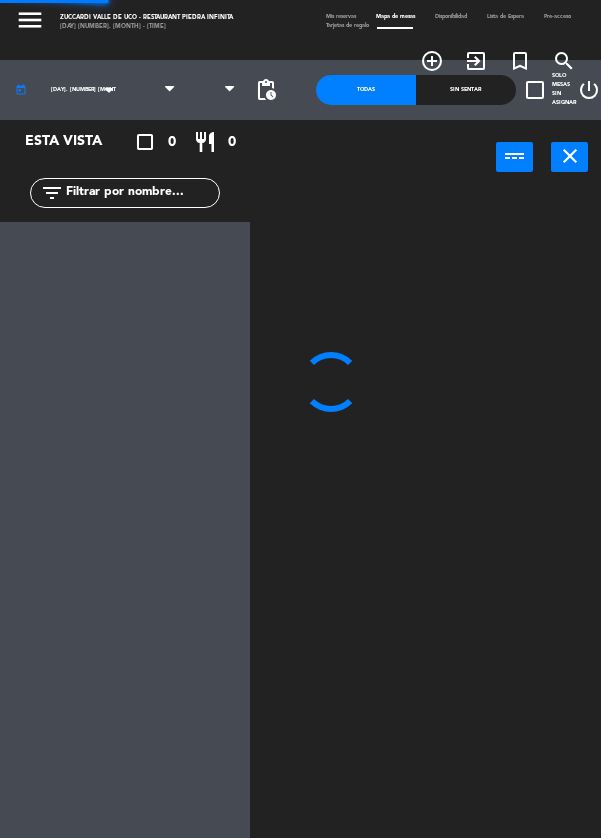 scroll, scrollTop: 0, scrollLeft: 0, axis: both 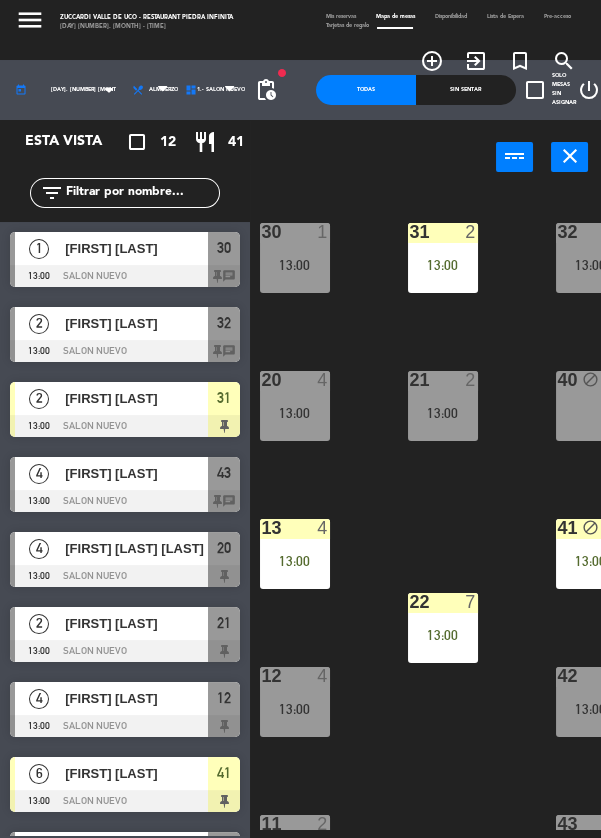 click on "13:00" at bounding box center (295, 561) 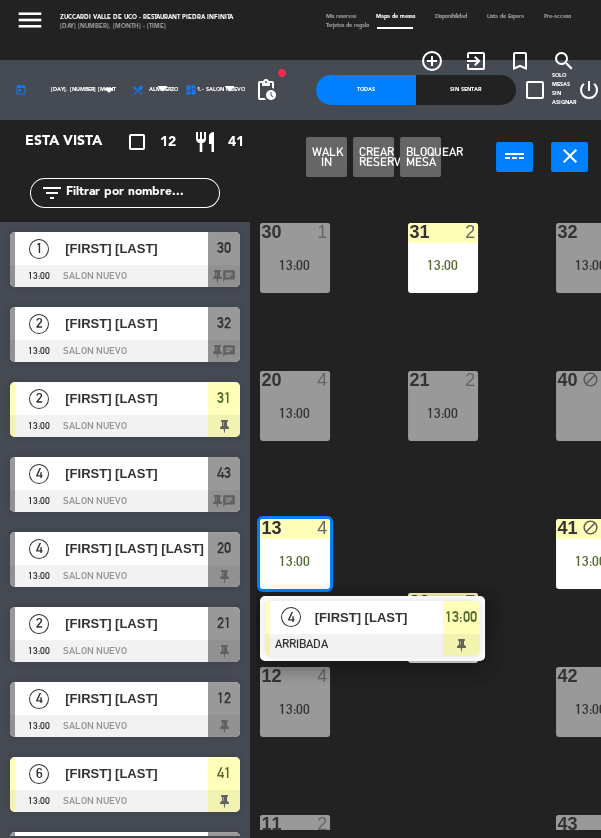 click on "[FIRST] [LAST]" at bounding box center [379, 617] 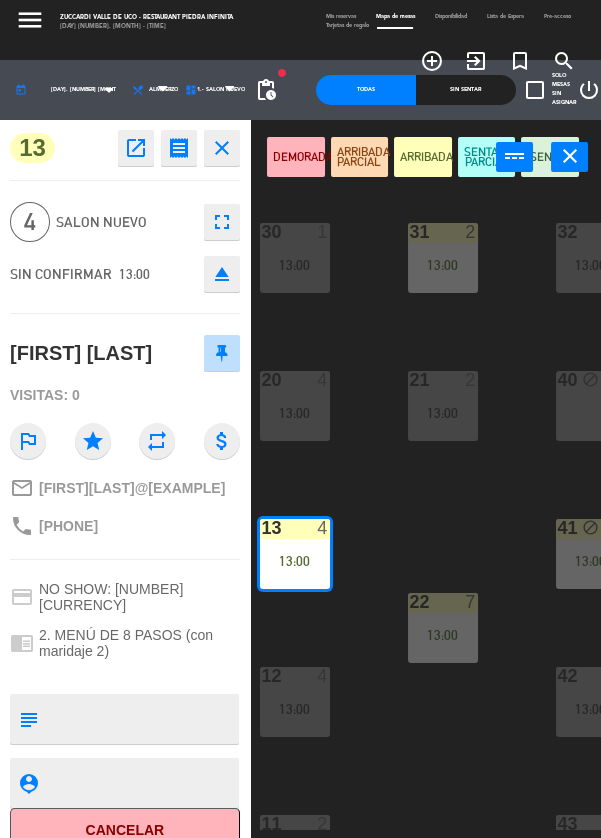 scroll, scrollTop: 16, scrollLeft: 0, axis: vertical 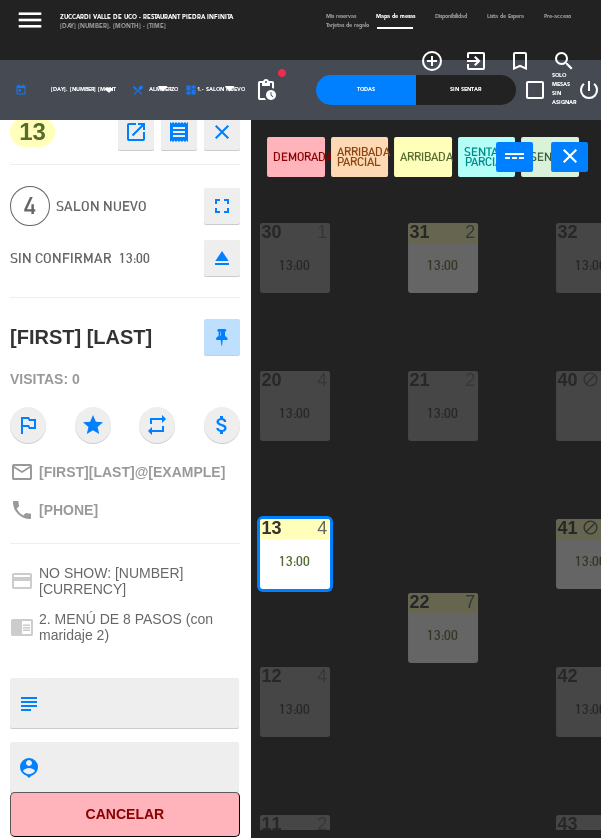 click on "subject" 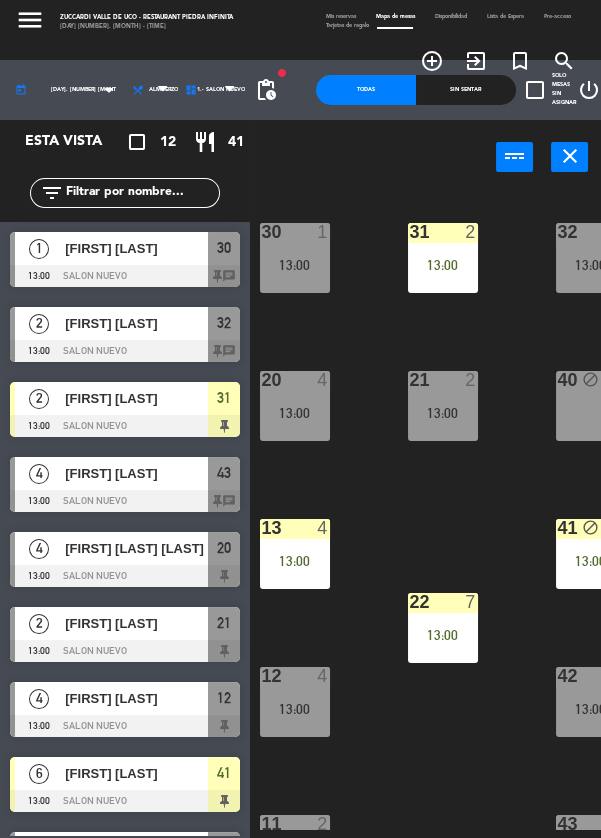 scroll, scrollTop: 0, scrollLeft: 0, axis: both 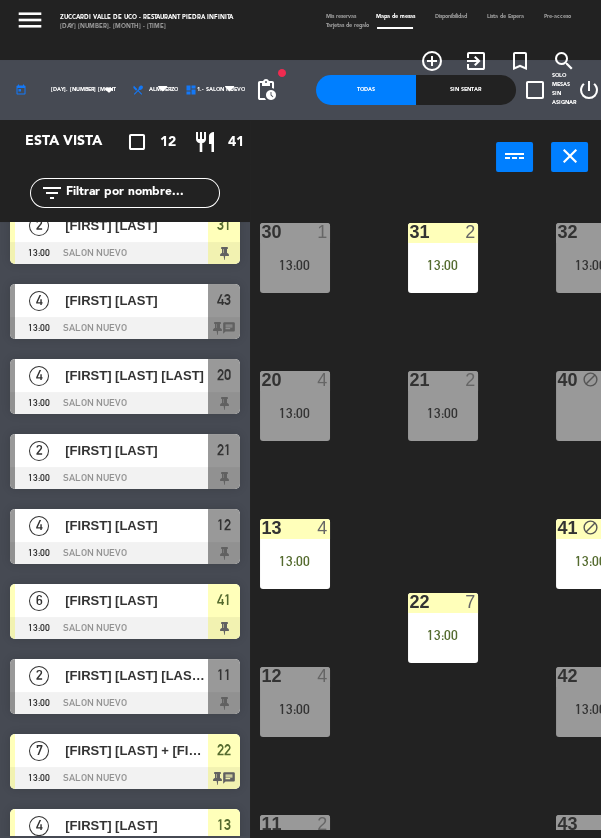 click on "30  1   13:00  31  2   13:00  32  2   13:00  20  4   13:00  21  2   13:00  40 block  4  13  4   13:00  41 block  6   13:00  22  7   13:00  12  4   13:00  42  3   13:00  11  2   13:00  43  4   13:00  10 lock  4  44 lock  4" 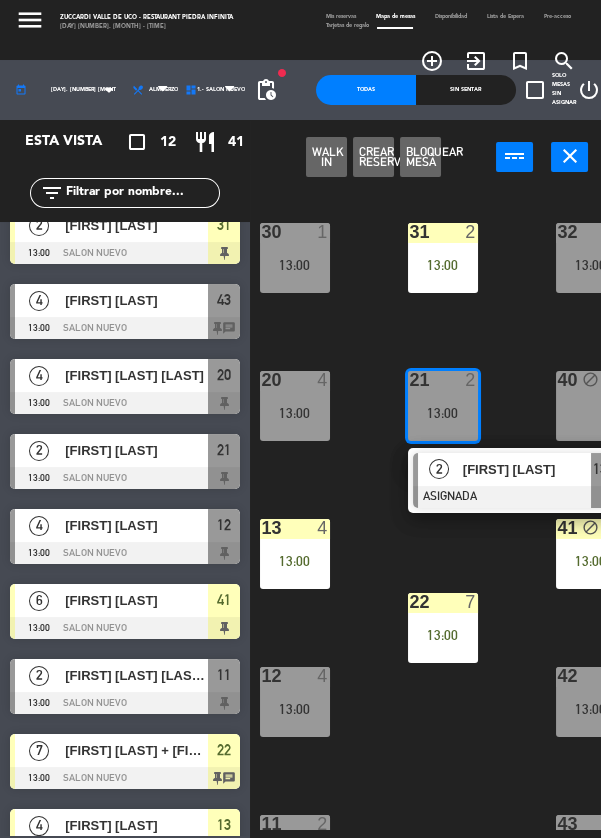 click on "30  1   13:00  31  2   13:00  32  2   13:00  20  4   13:00  21  2   13:00   2   Flavia Bresciani   ASIGNADA  13:00 40 block  4  13  4   13:00  41 block  6   13:00  22  7   13:00  12  4   13:00  42  3   13:00  11  2   13:00  43  4   13:00  10 lock  4  44 lock  4" 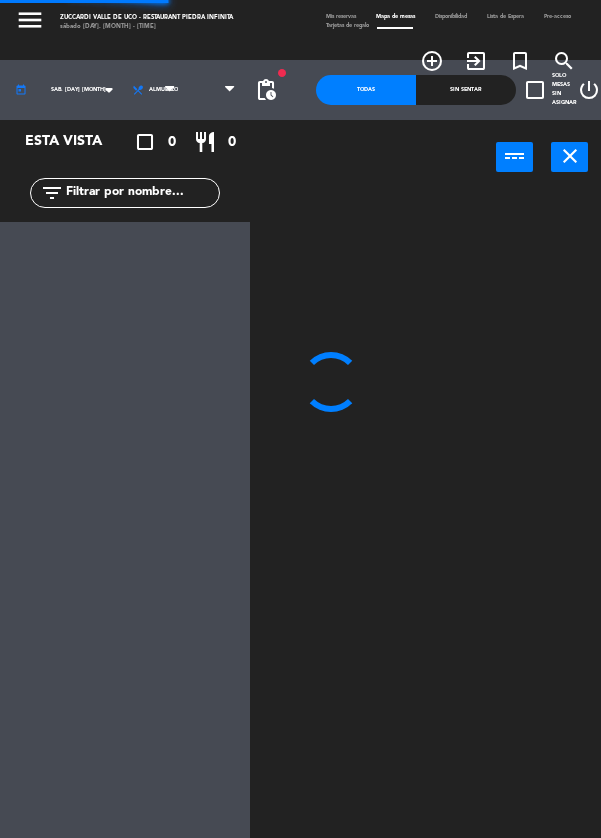 scroll, scrollTop: 0, scrollLeft: 0, axis: both 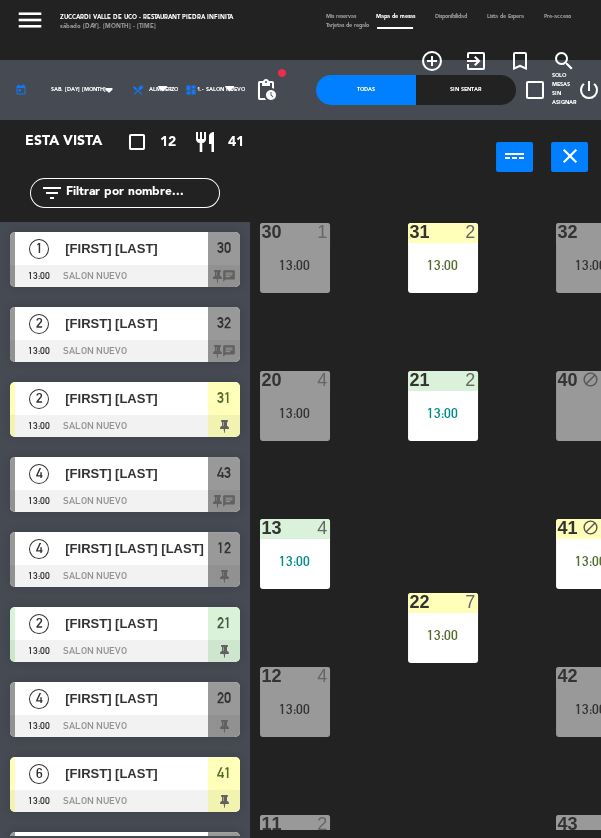 click on "20  4   13:00" at bounding box center [295, 406] 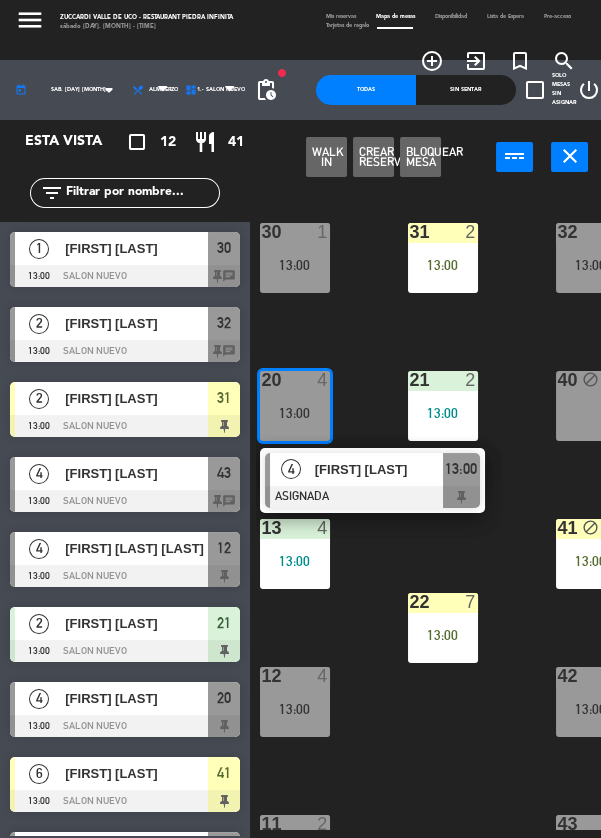 click on "30  1   13:00  31  2   13:00  32  2   13:00  20  4   13:00   4   [FIRST] [LAST]   ASIGNADA  13:00 21  2   13:00  40 block  4  13  4   13:00  41 block  6   13:00  22  7   13:00  12  4   13:00  42  3   13:00  11  2   13:00  43  4   13:00  10 lock  4  44 lock  4" 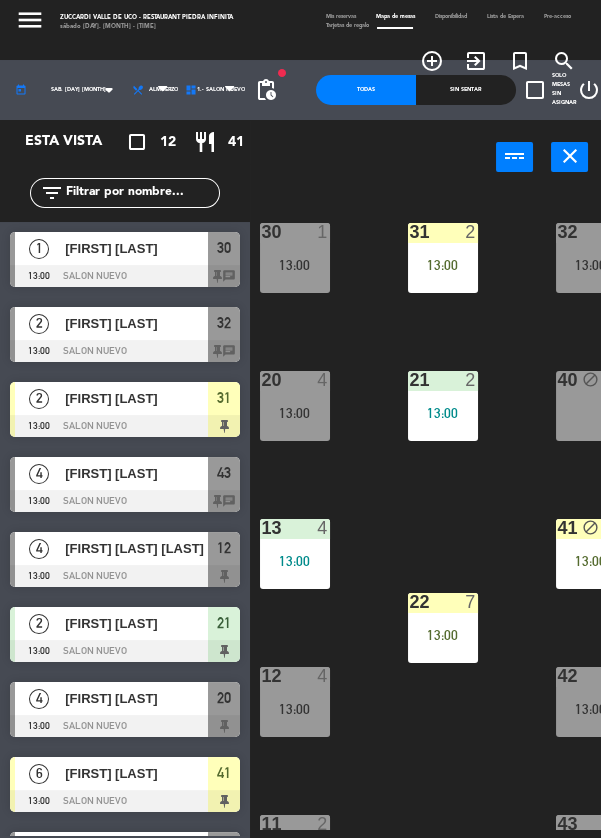 click on "13:00" at bounding box center [295, 413] 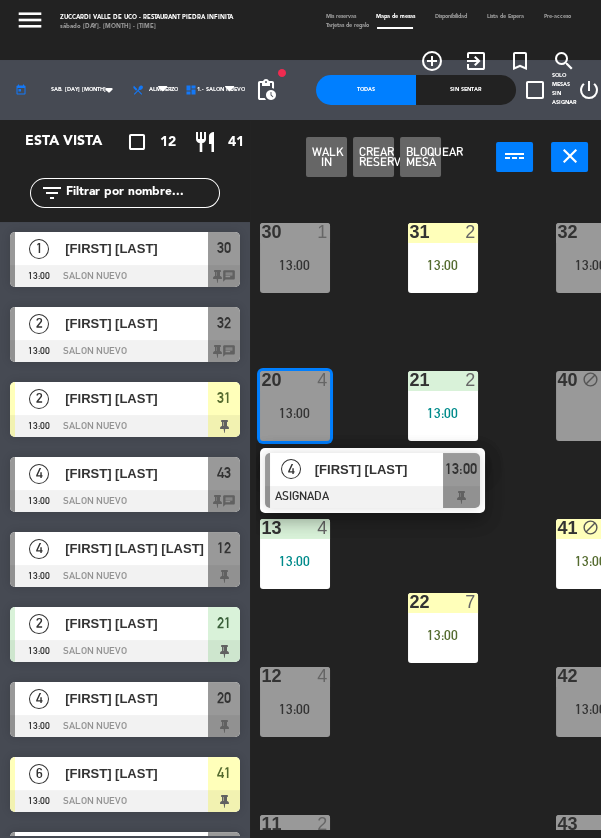 click on "[FIRST] [LAST]" at bounding box center [379, 469] 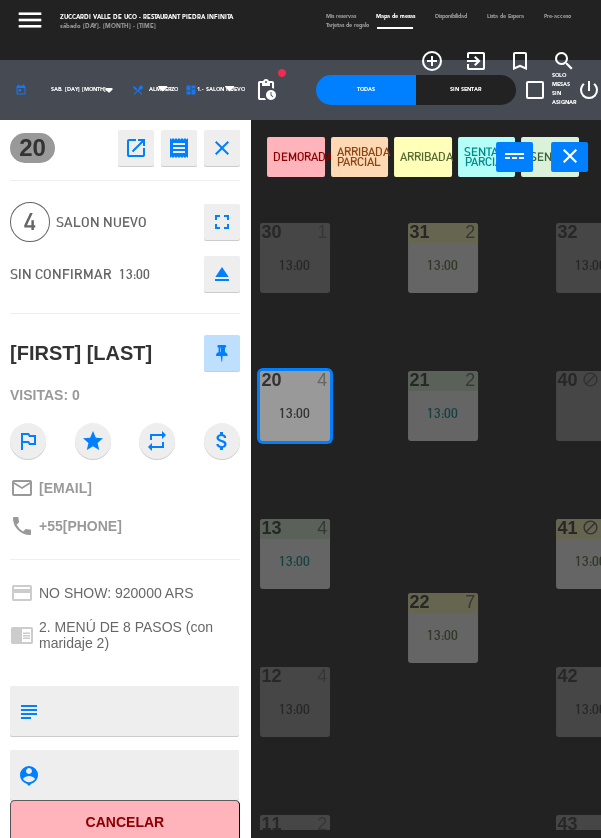 click on "SENTAR" at bounding box center (550, 157) 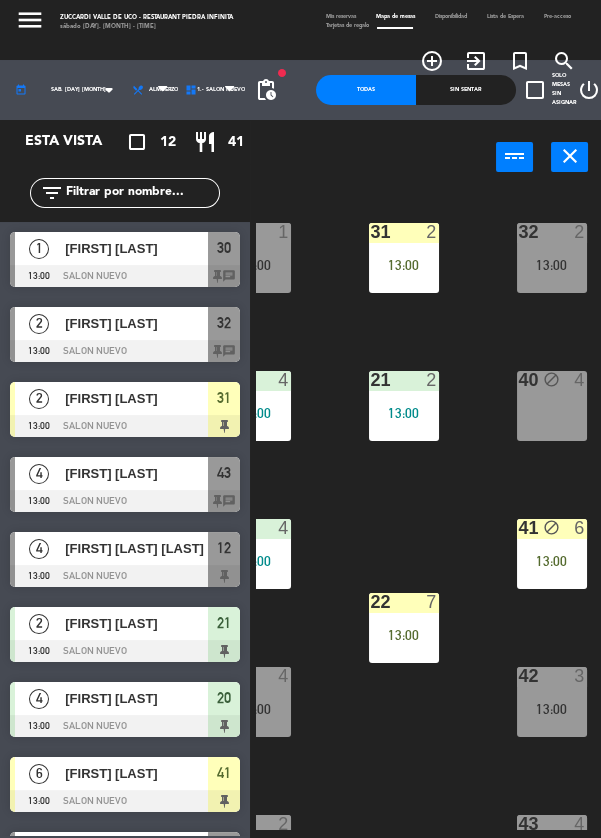 scroll, scrollTop: 0, scrollLeft: 0, axis: both 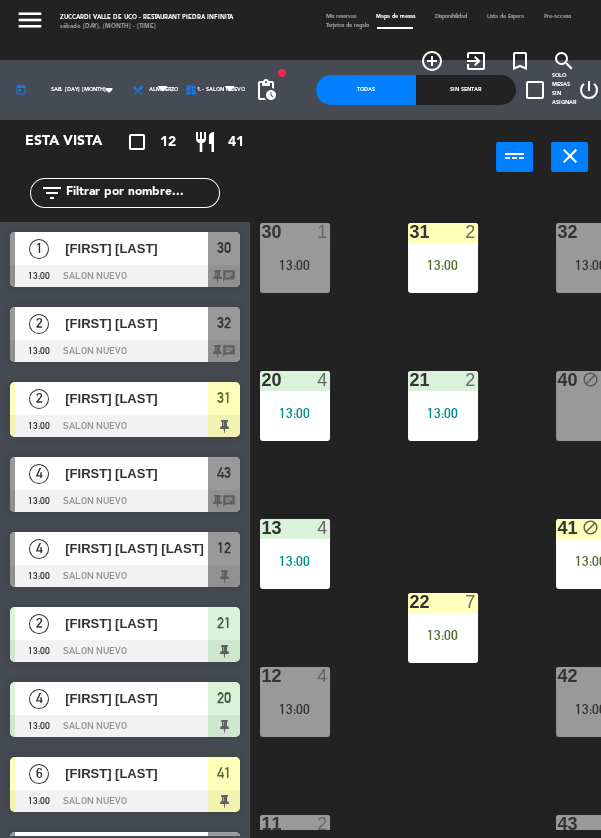 click on "13:00" at bounding box center [295, 413] 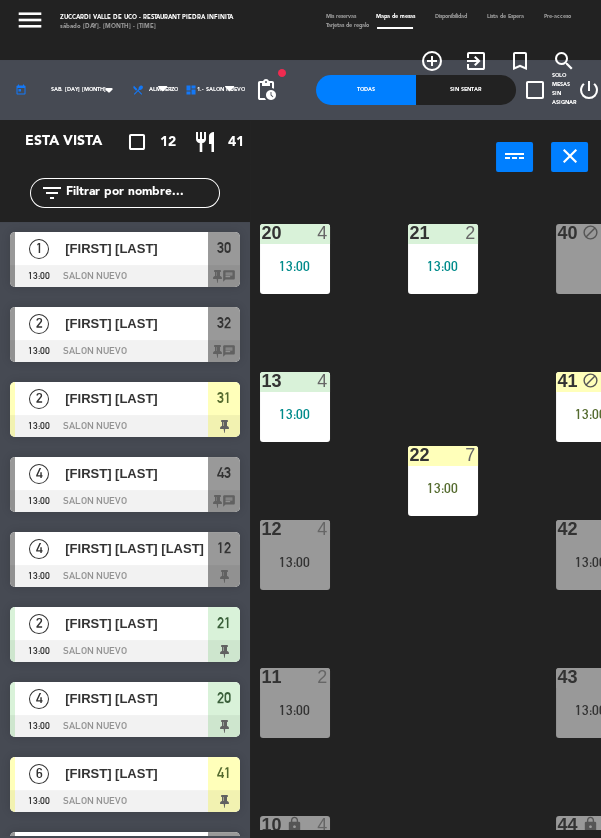 scroll, scrollTop: 155, scrollLeft: 0, axis: vertical 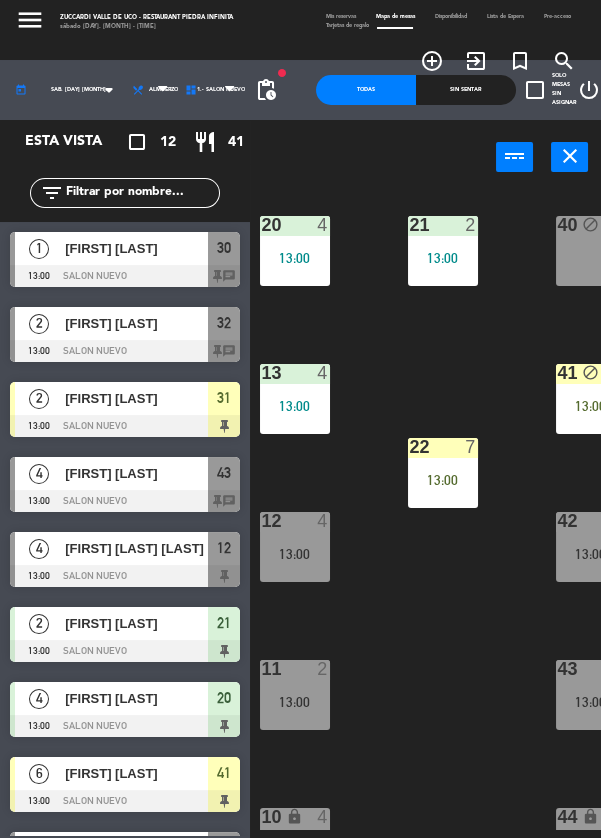 click on "11  2   13:00" at bounding box center (295, 695) 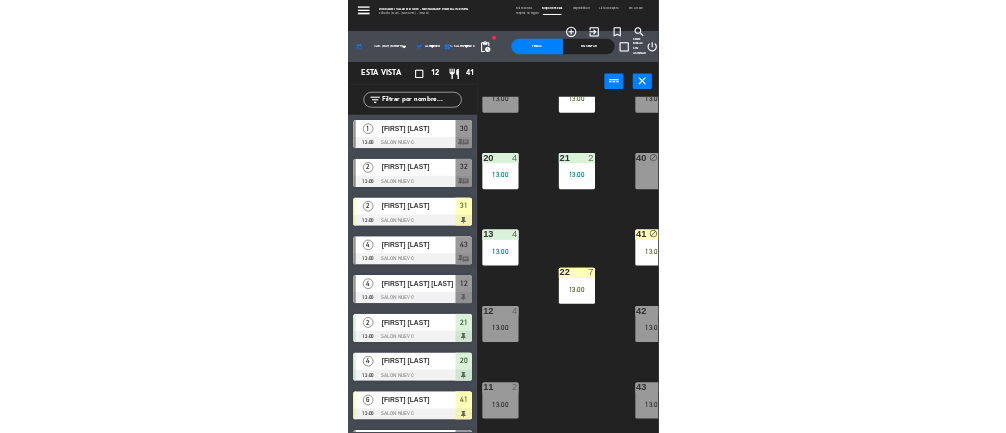 scroll, scrollTop: 67, scrollLeft: 0, axis: vertical 